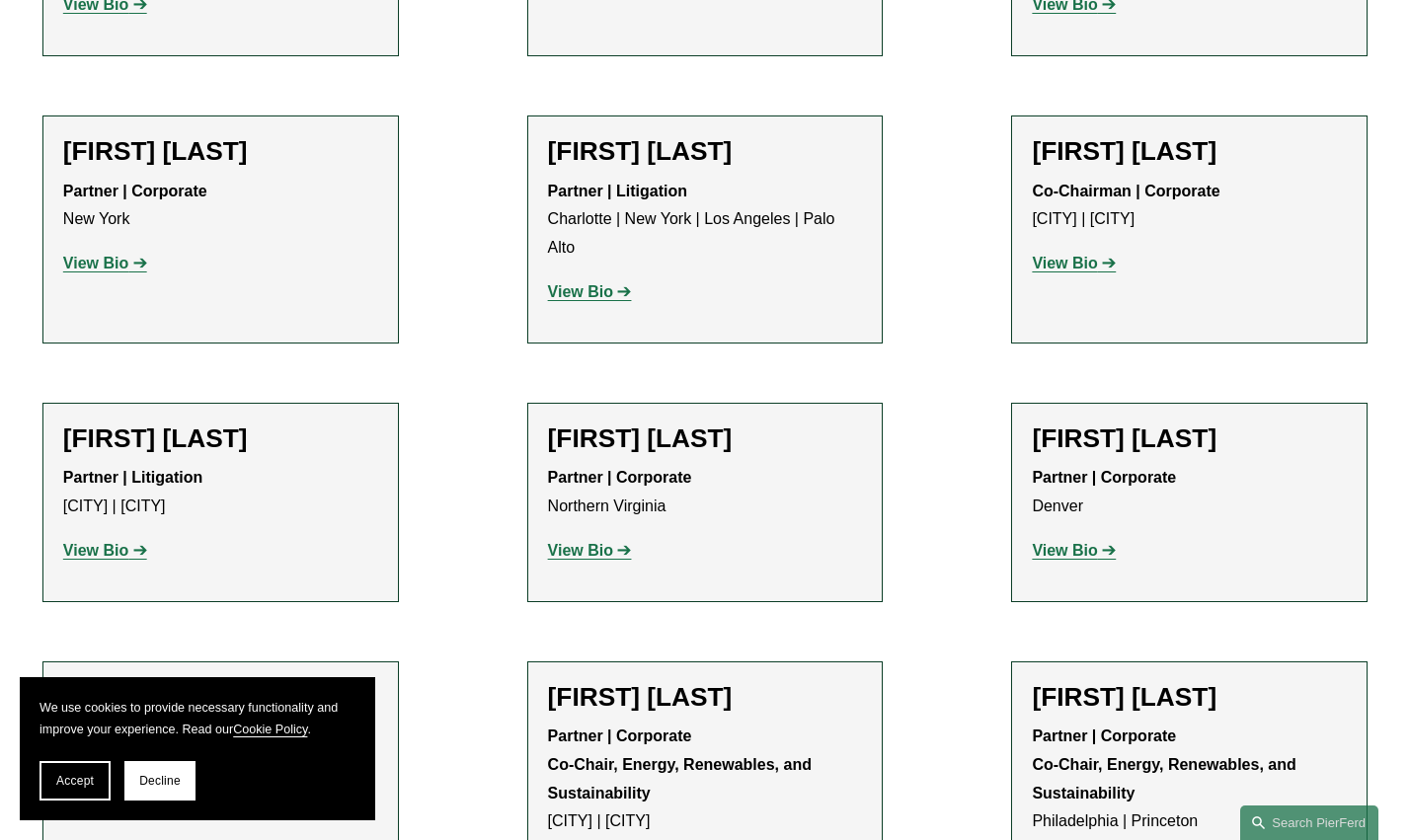 scroll, scrollTop: 16780, scrollLeft: 0, axis: vertical 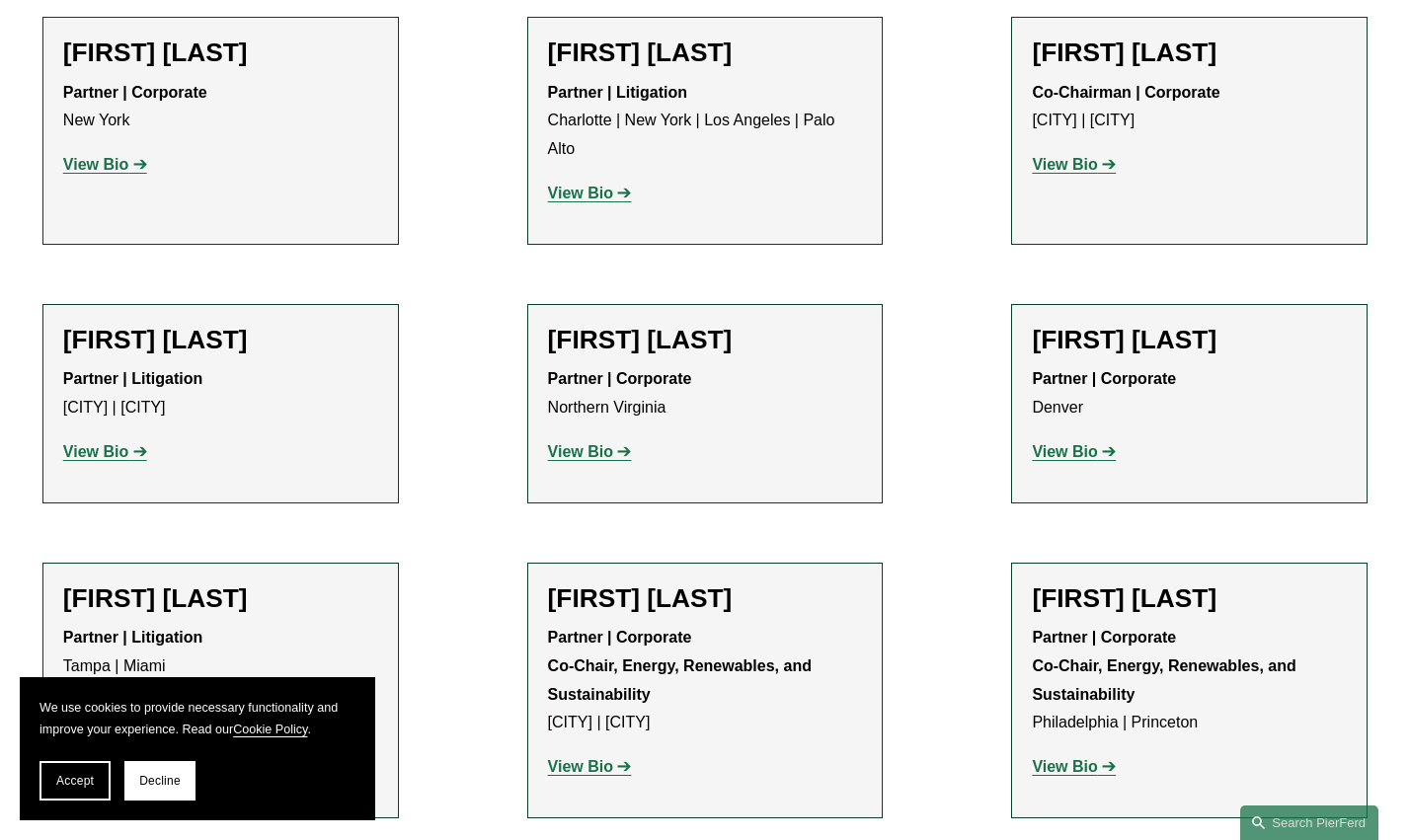 click on "Partner | Litigation [CITY] | [CITY]" 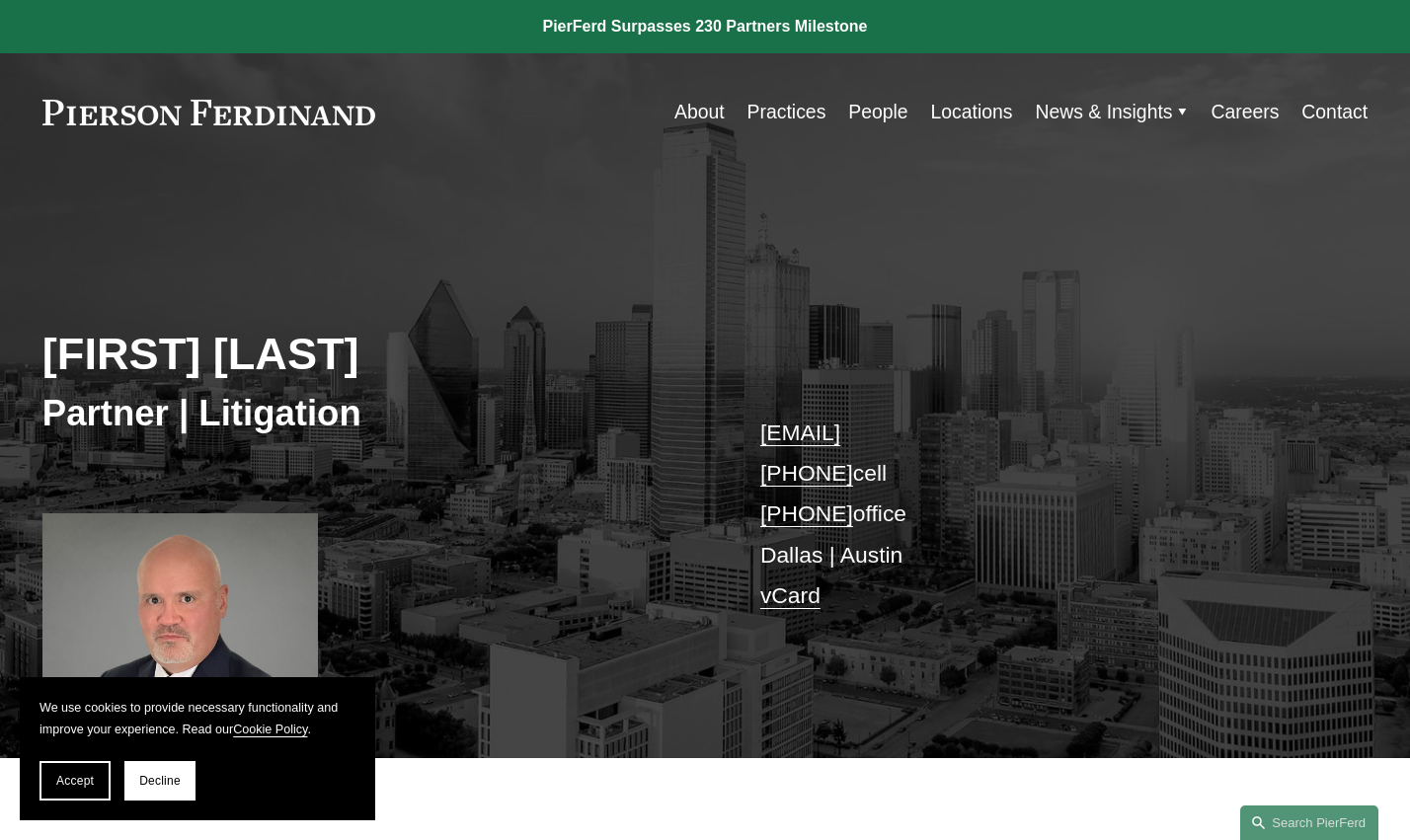 scroll, scrollTop: 99, scrollLeft: 0, axis: vertical 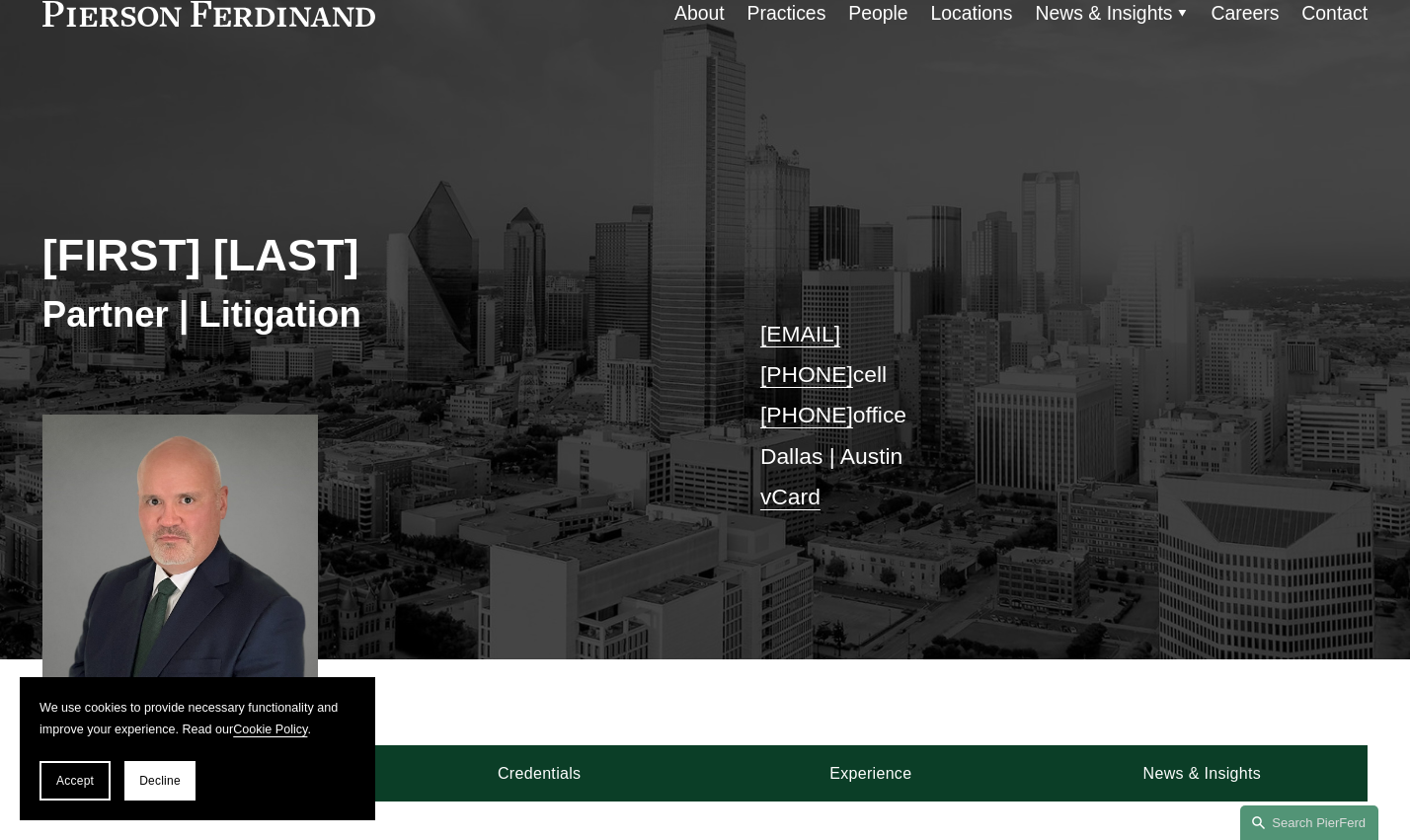 click on "vCard" at bounding box center [790, 496] 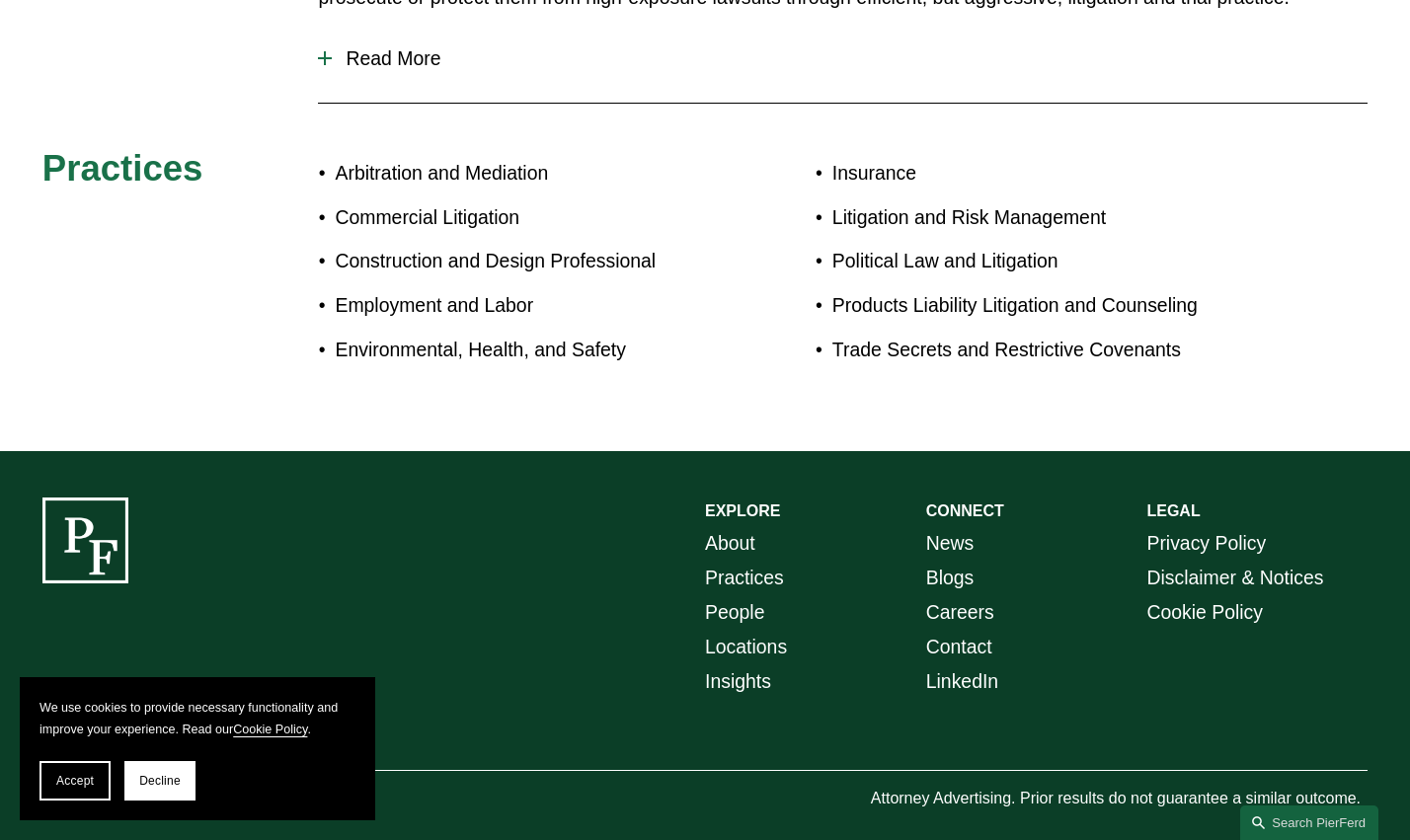 scroll, scrollTop: 1118, scrollLeft: 0, axis: vertical 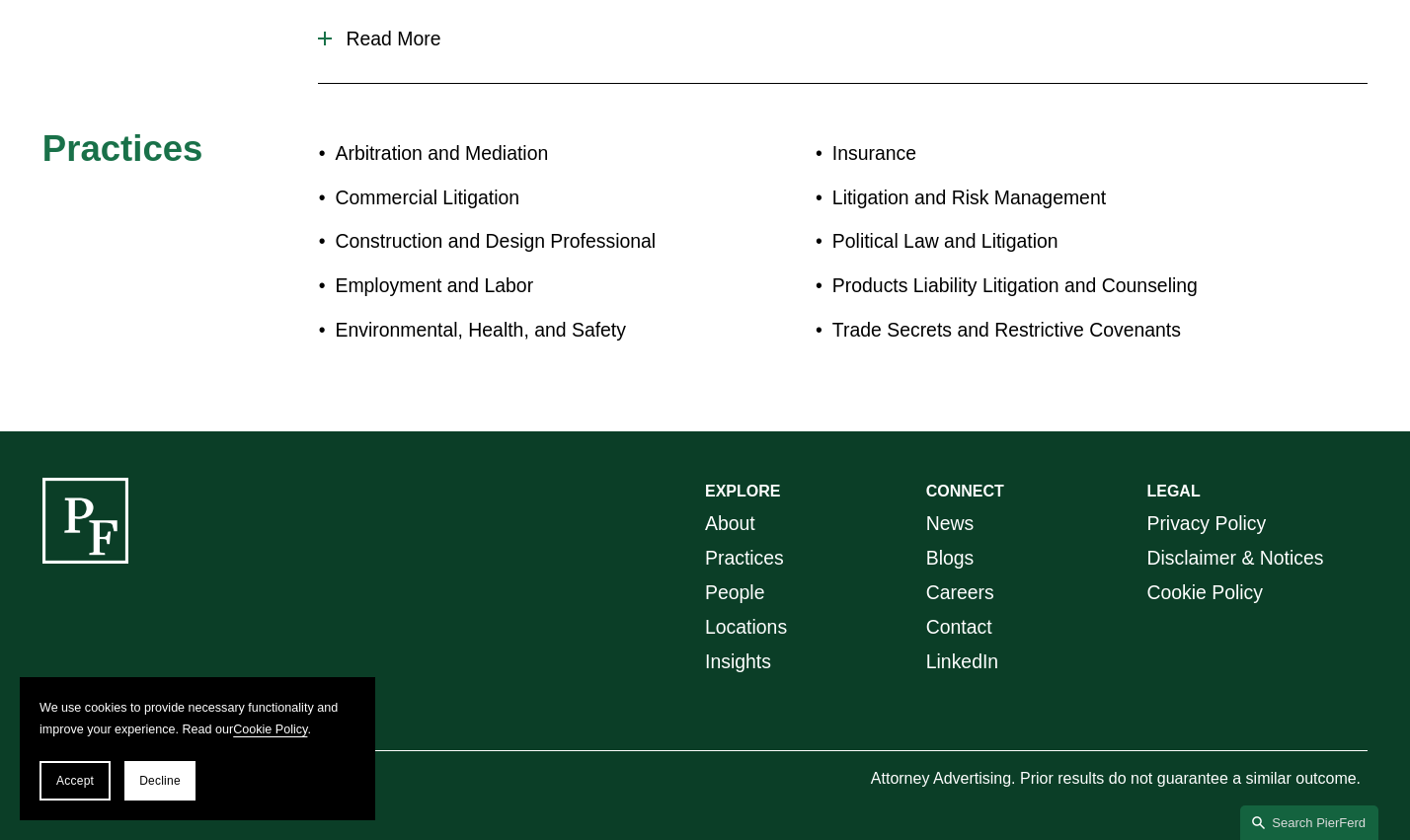 click on "Locations" at bounding box center [745, 627] 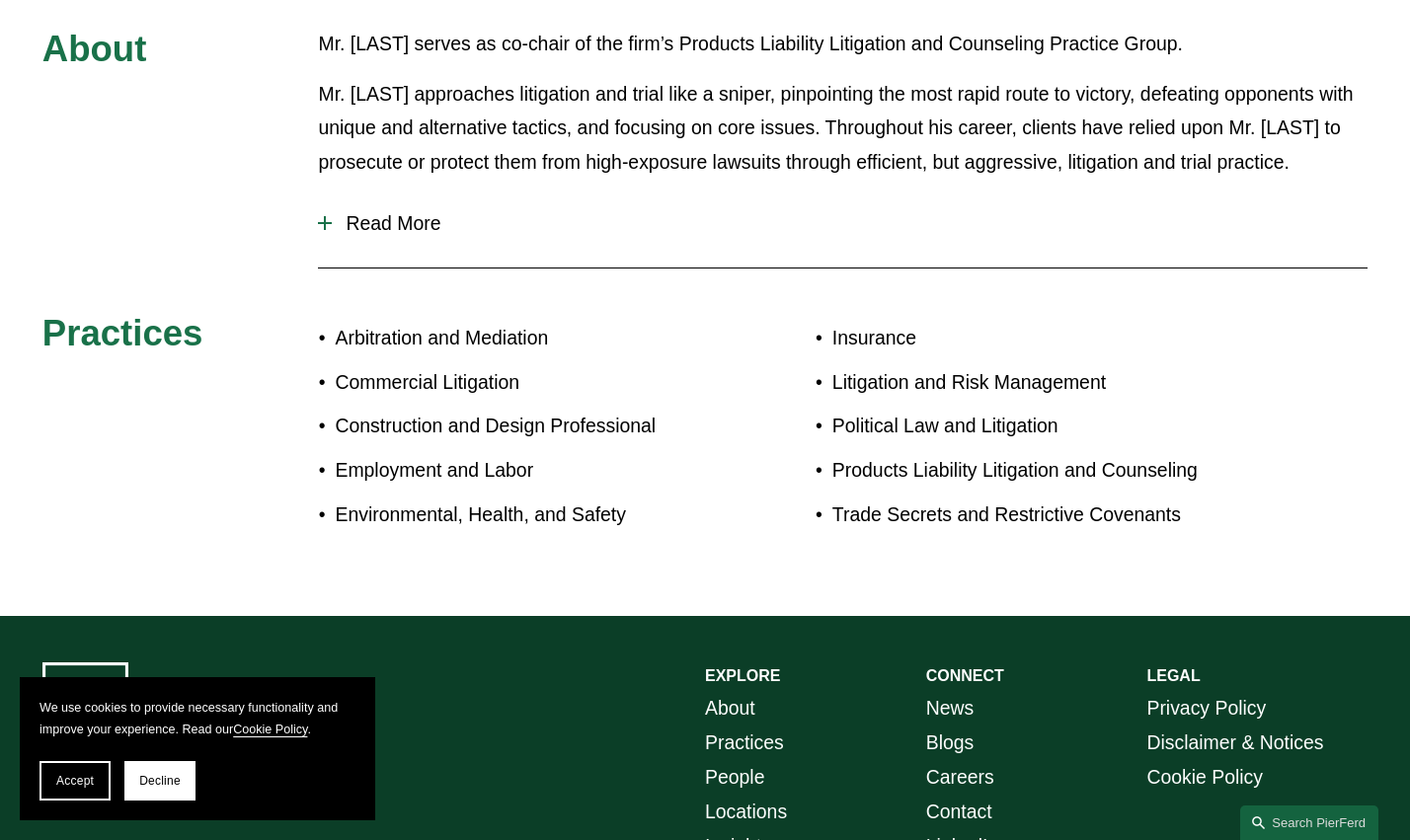 scroll, scrollTop: 1118, scrollLeft: 0, axis: vertical 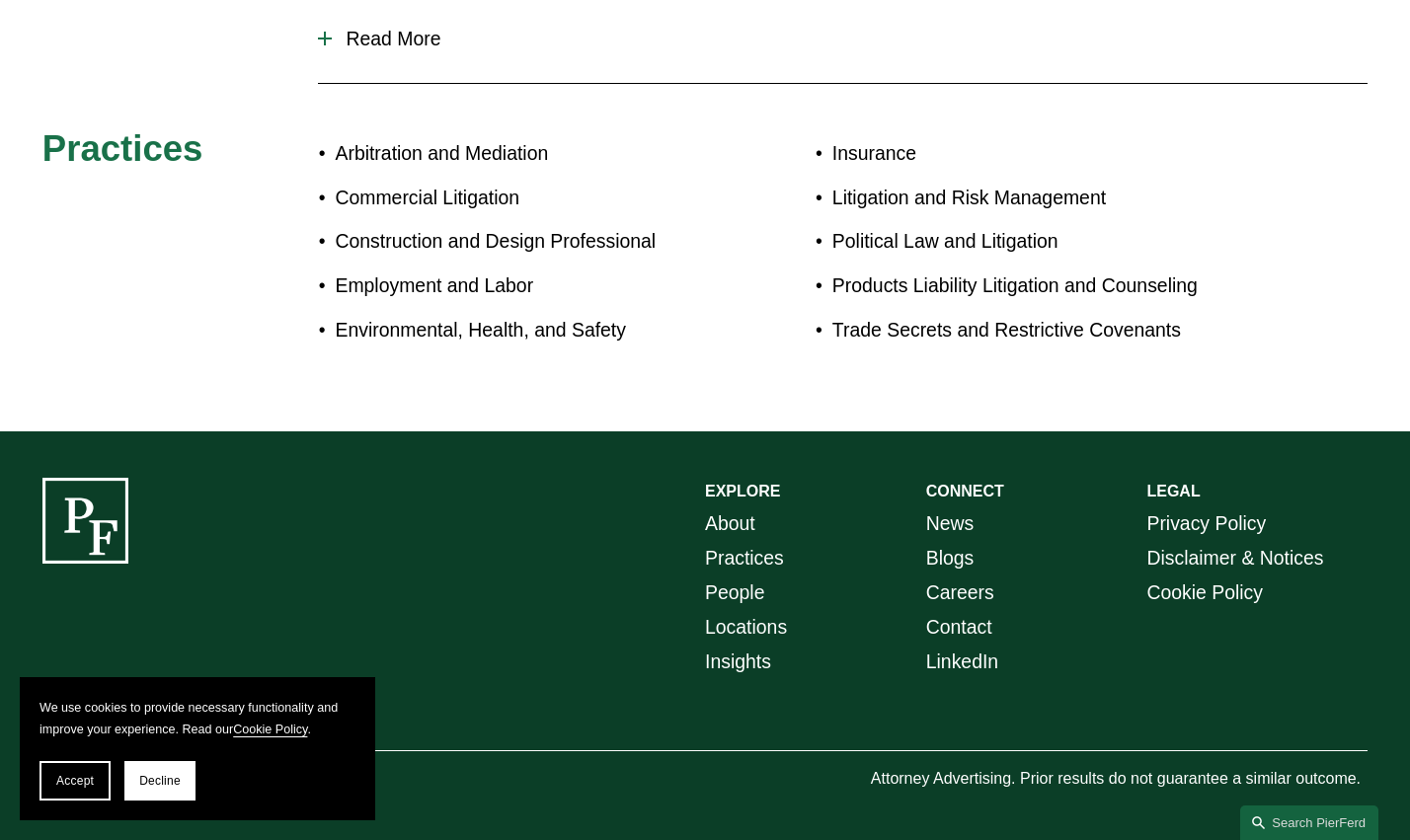 click on "Locations" at bounding box center (745, 627) 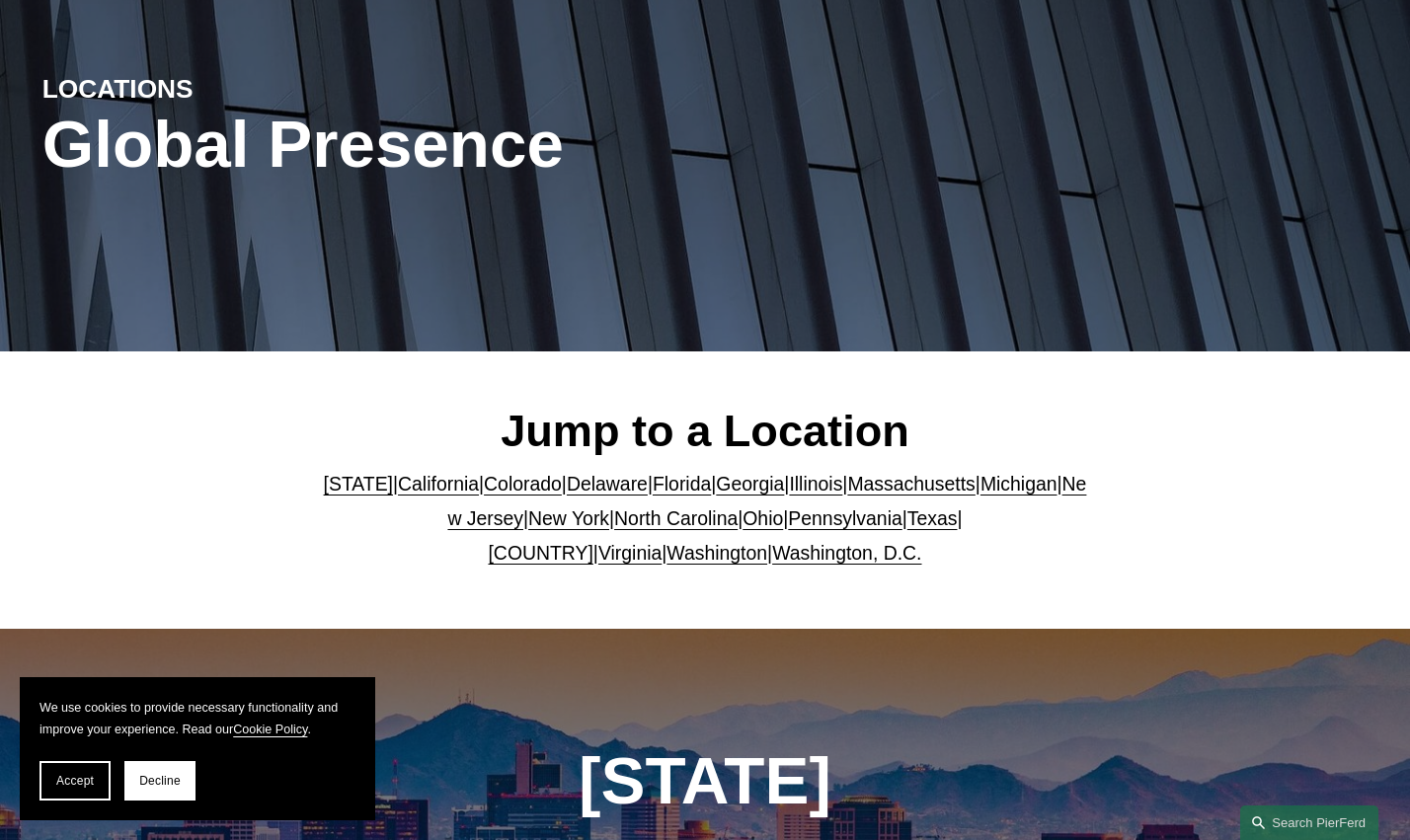scroll, scrollTop: 296, scrollLeft: 0, axis: vertical 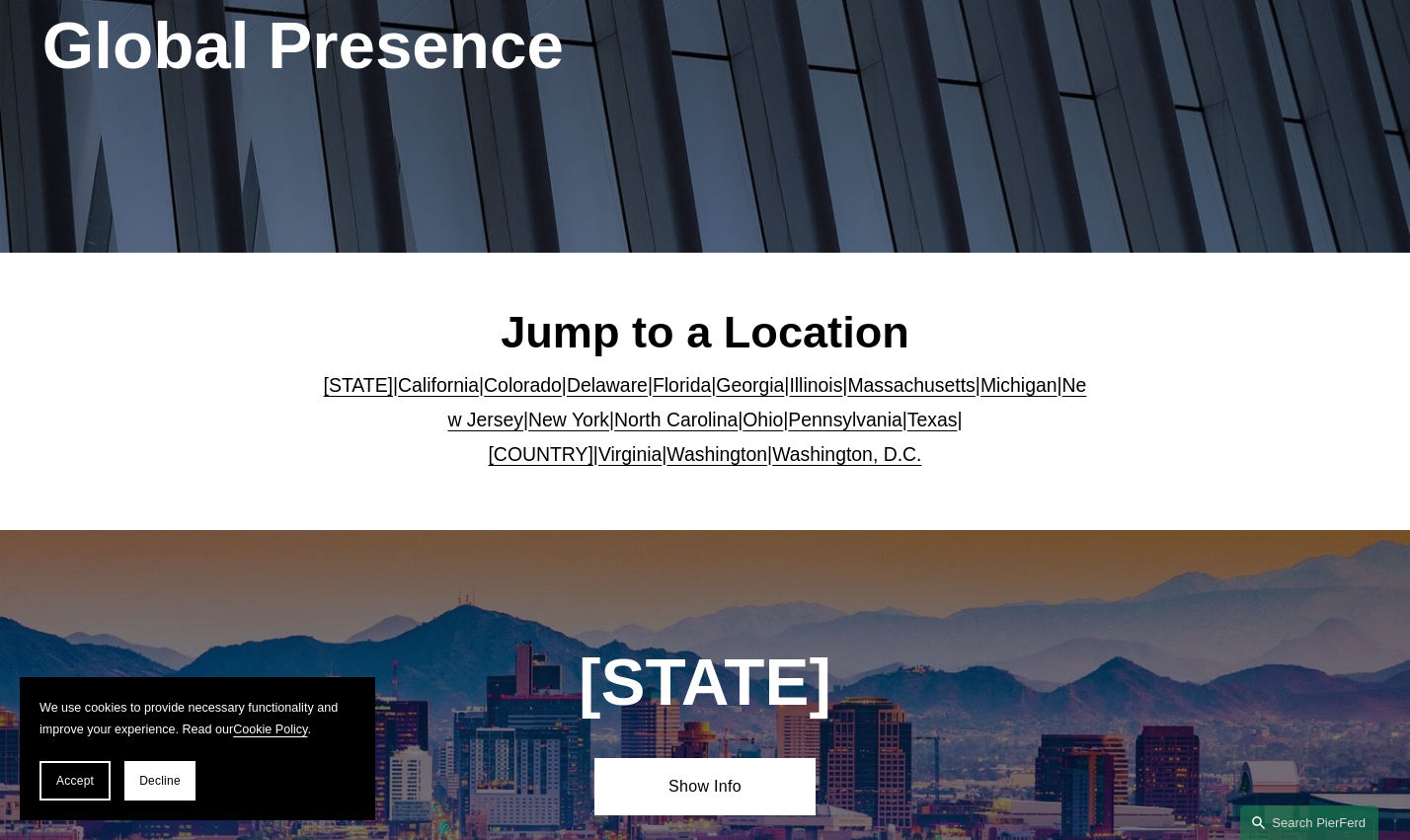 click on "Texas" at bounding box center (932, 420) 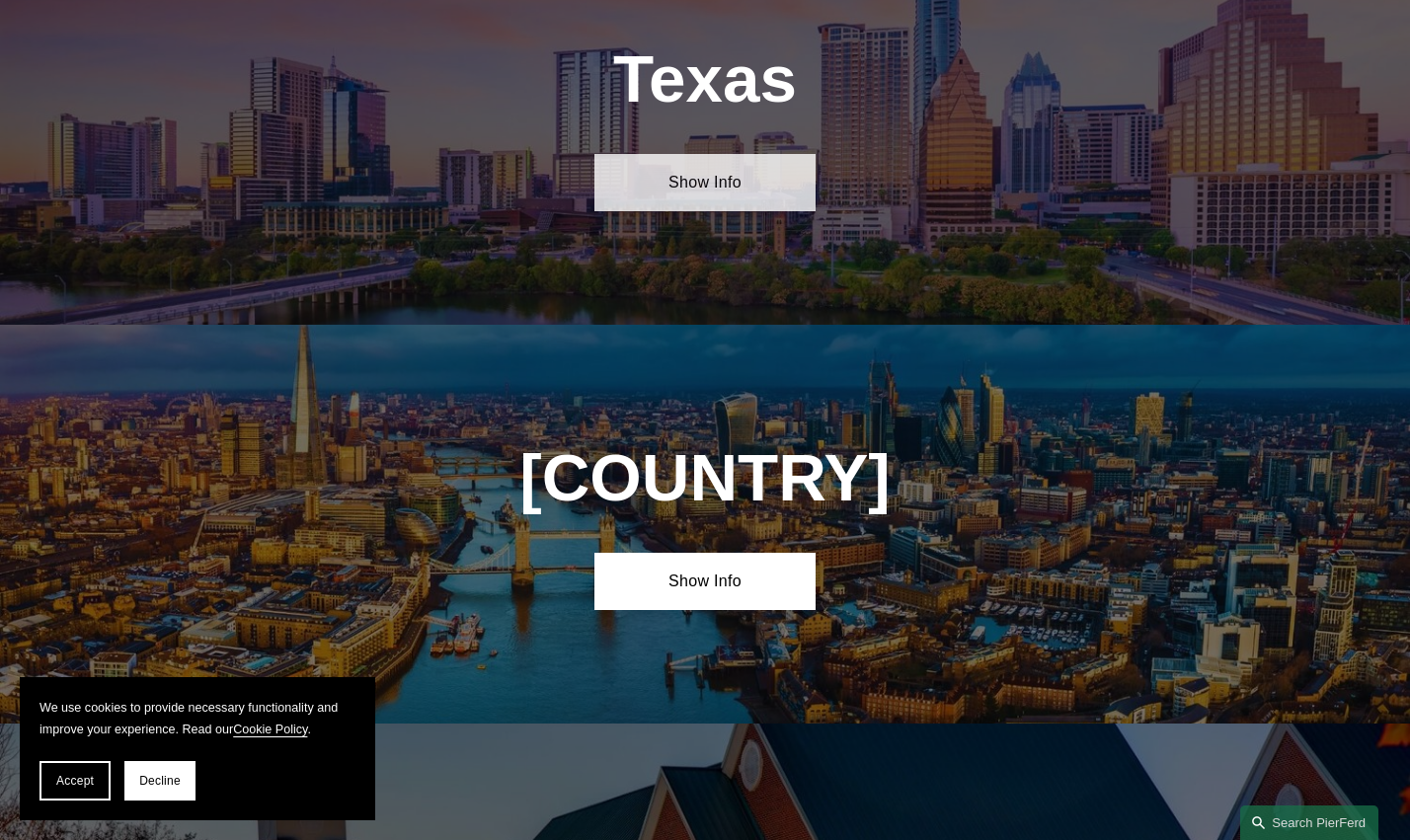 click on "Show Info" at bounding box center (705, 183) 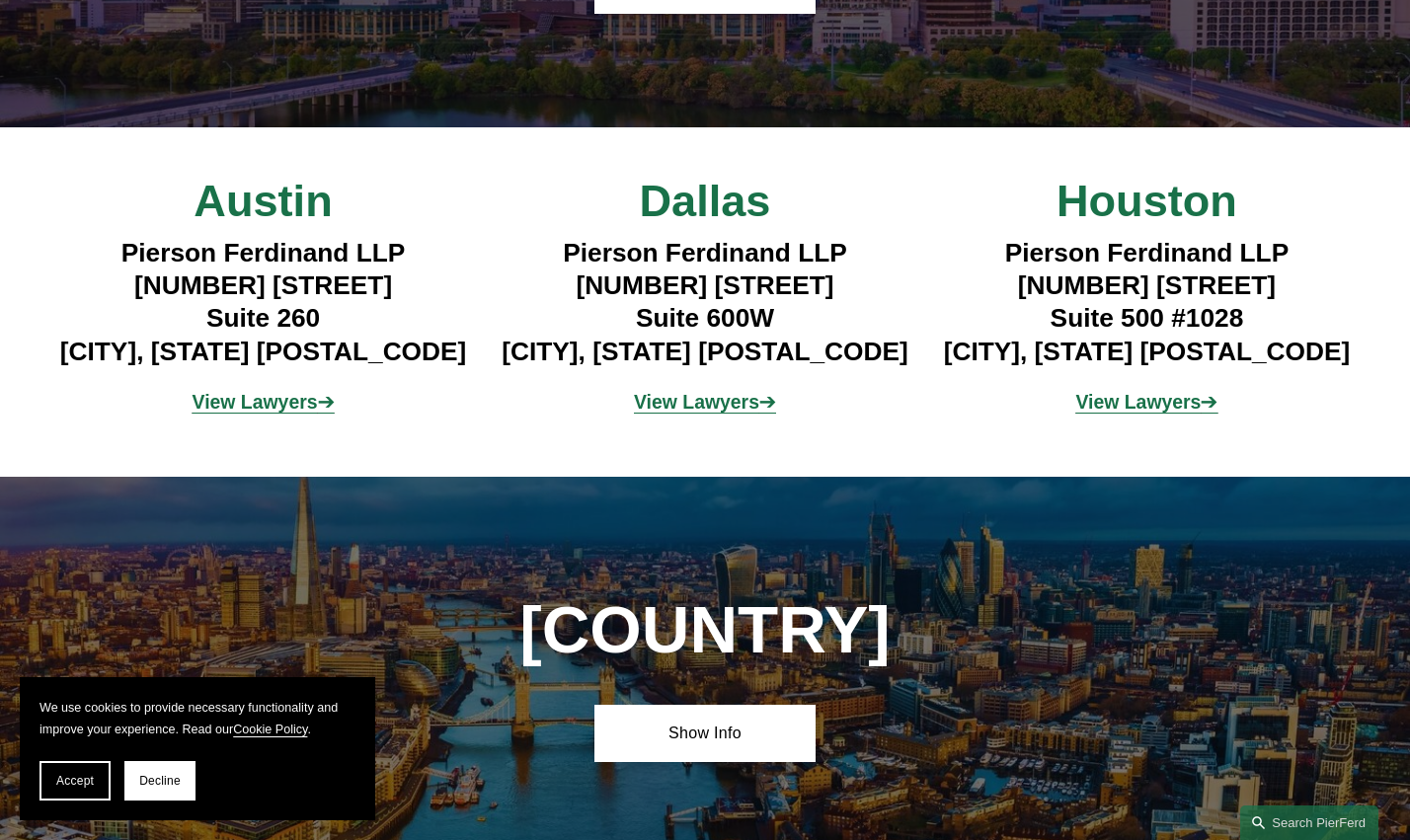 scroll, scrollTop: 6582, scrollLeft: 0, axis: vertical 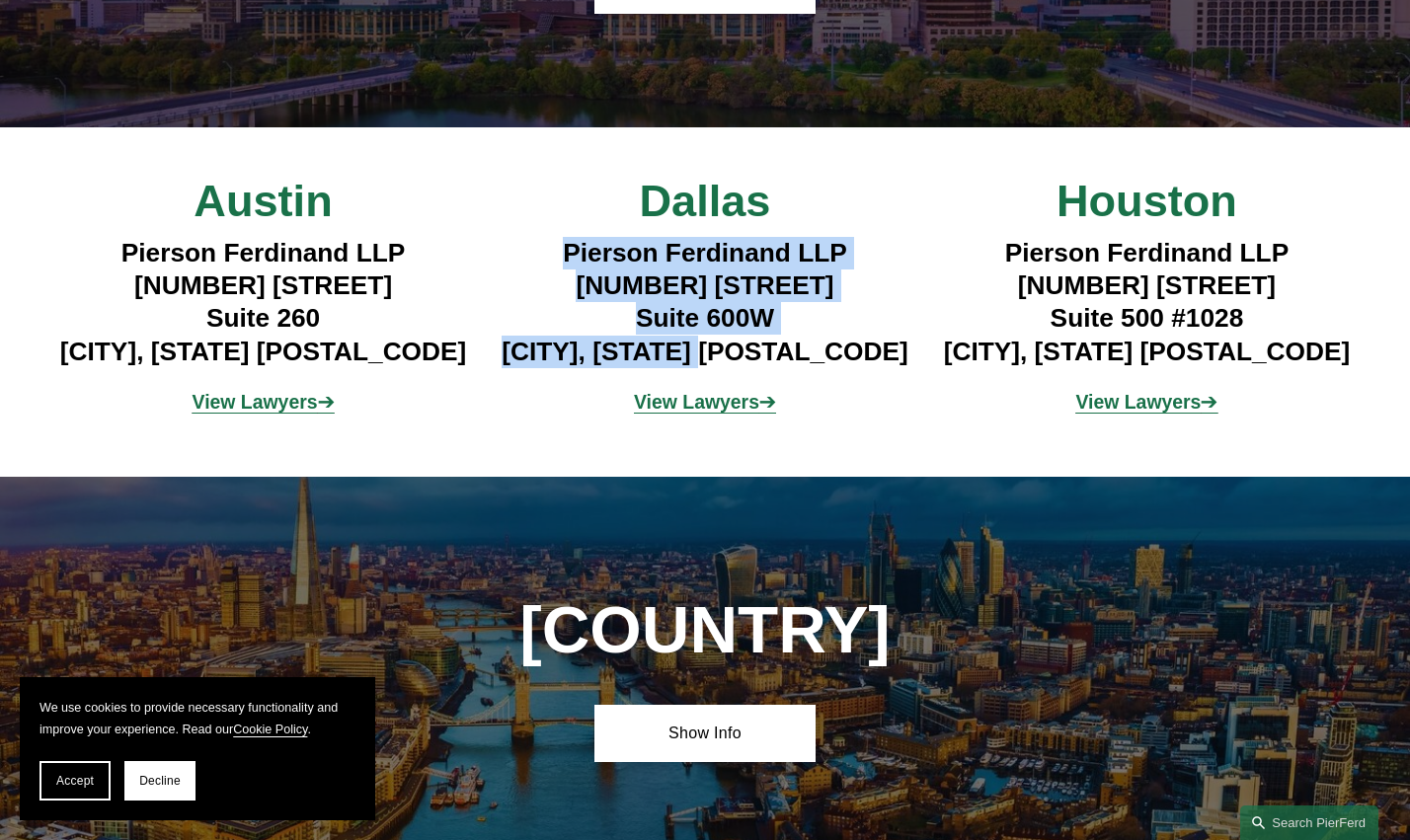 drag, startPoint x: 828, startPoint y: 427, endPoint x: 546, endPoint y: 340, distance: 295.11523 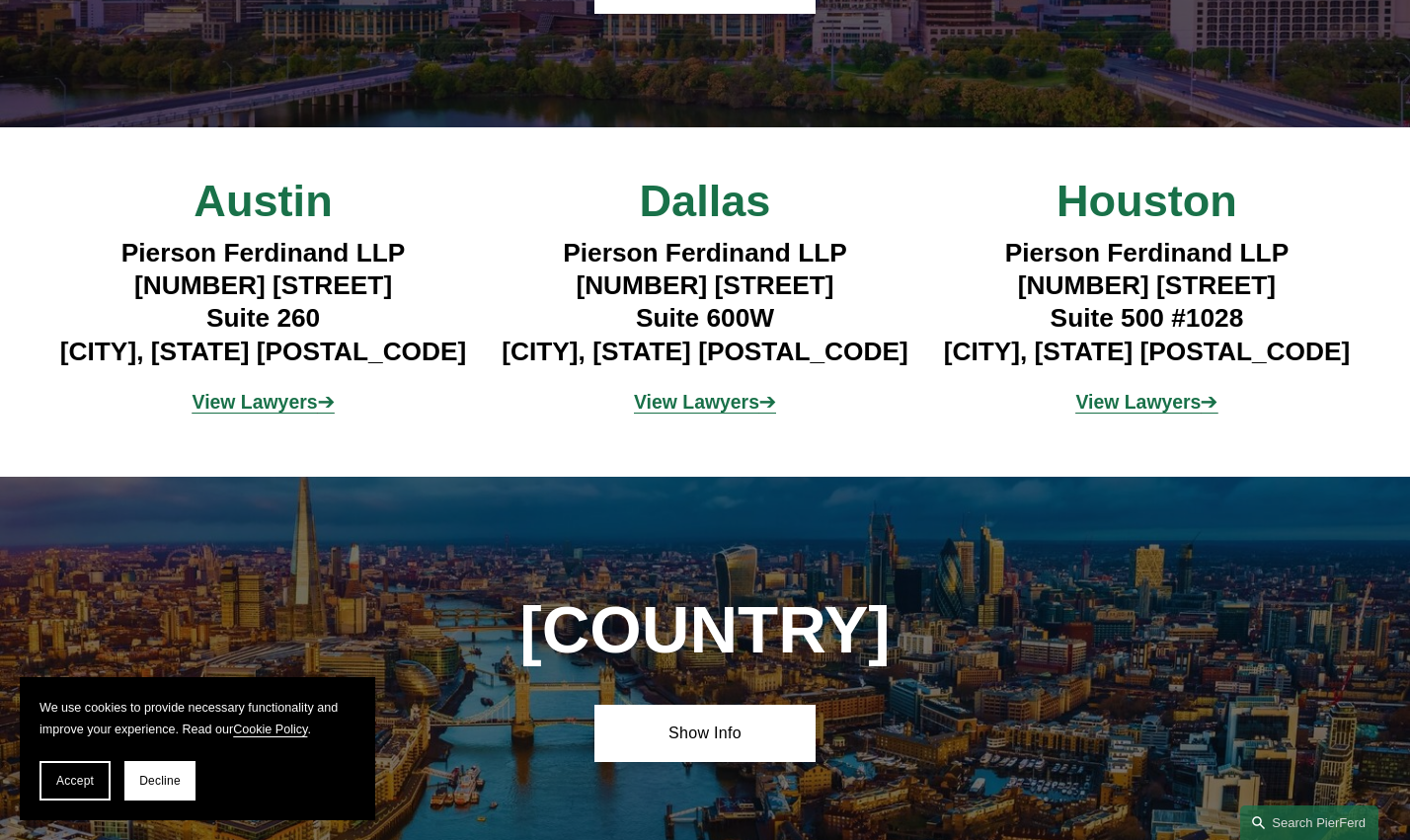 click on "Pierson Ferdinand LLP 5850 San Felipe Street Suite 500 #1028 Houston, TX 77057" at bounding box center [1146, 302] 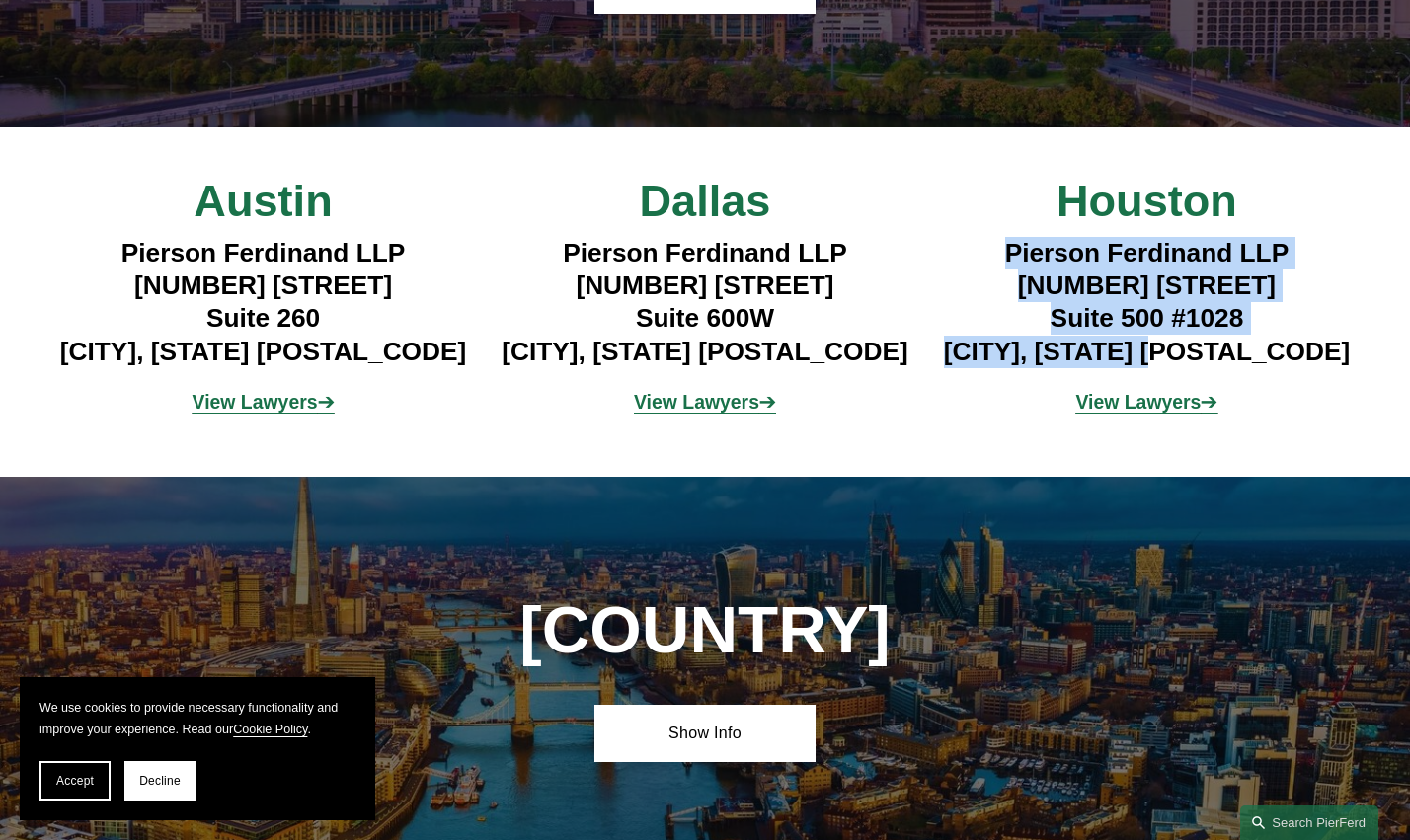 drag, startPoint x: 1288, startPoint y: 422, endPoint x: 998, endPoint y: 341, distance: 301.09965 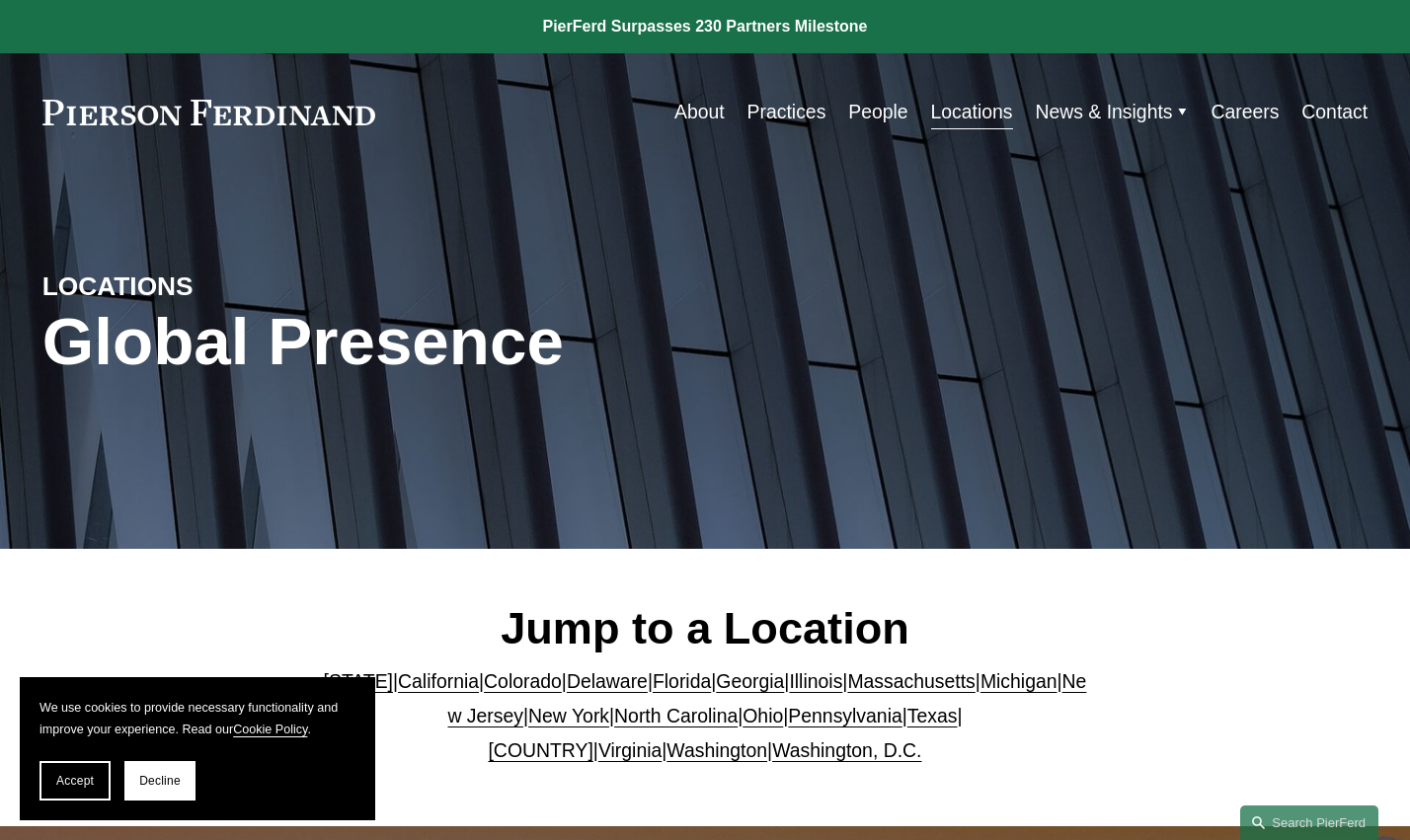 scroll, scrollTop: 494, scrollLeft: 0, axis: vertical 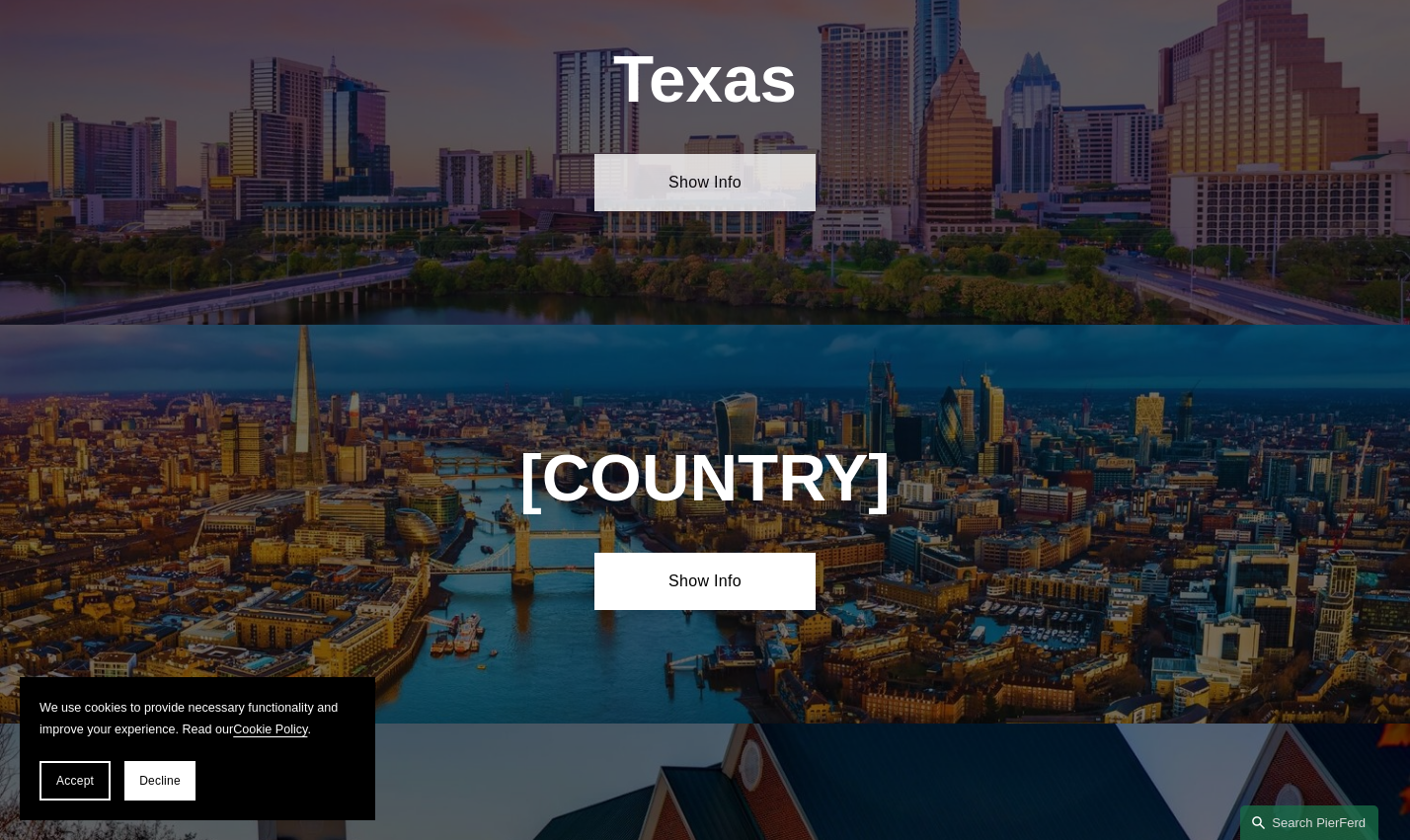 click on "Show Info" at bounding box center [705, 183] 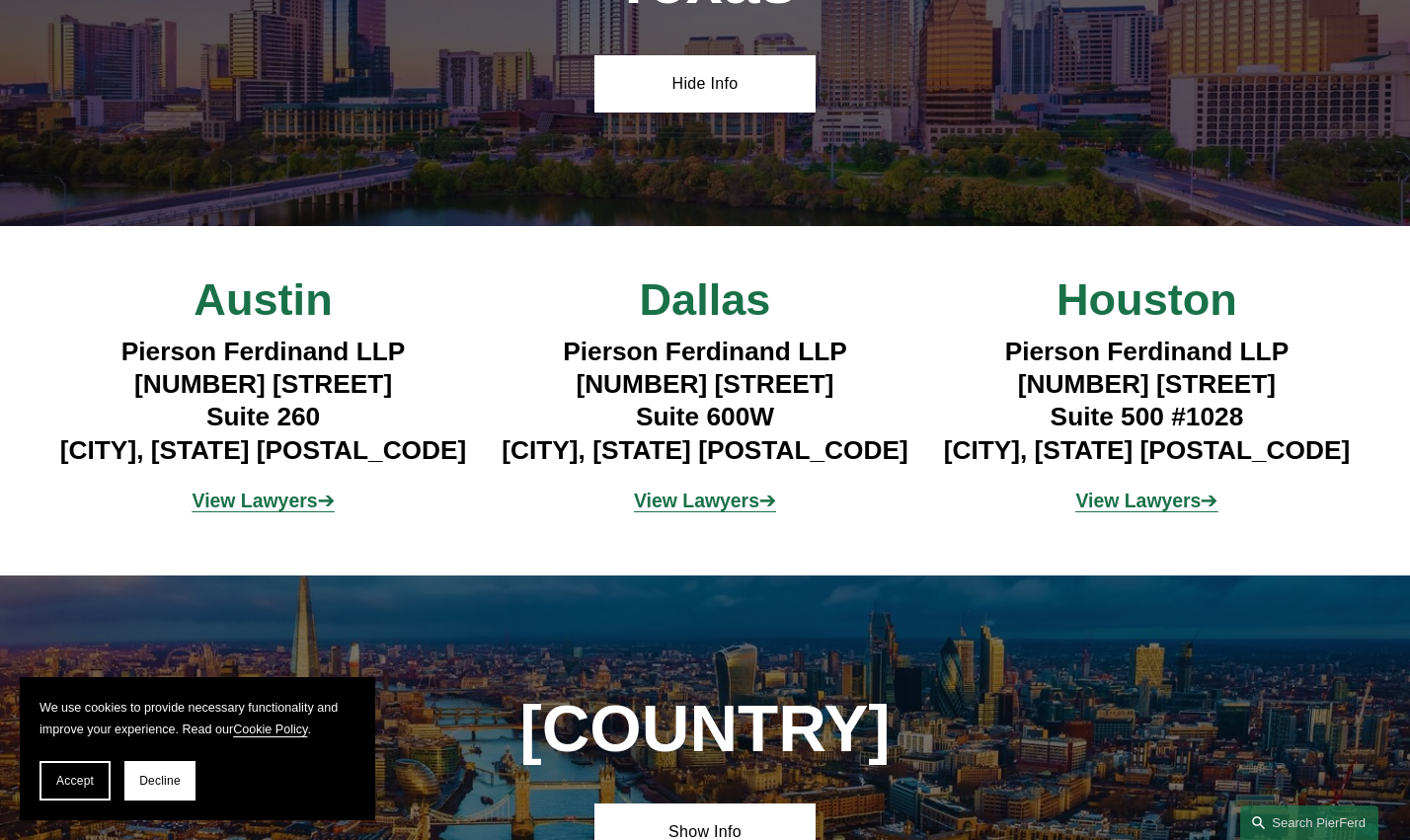 scroll, scrollTop: 6681, scrollLeft: 0, axis: vertical 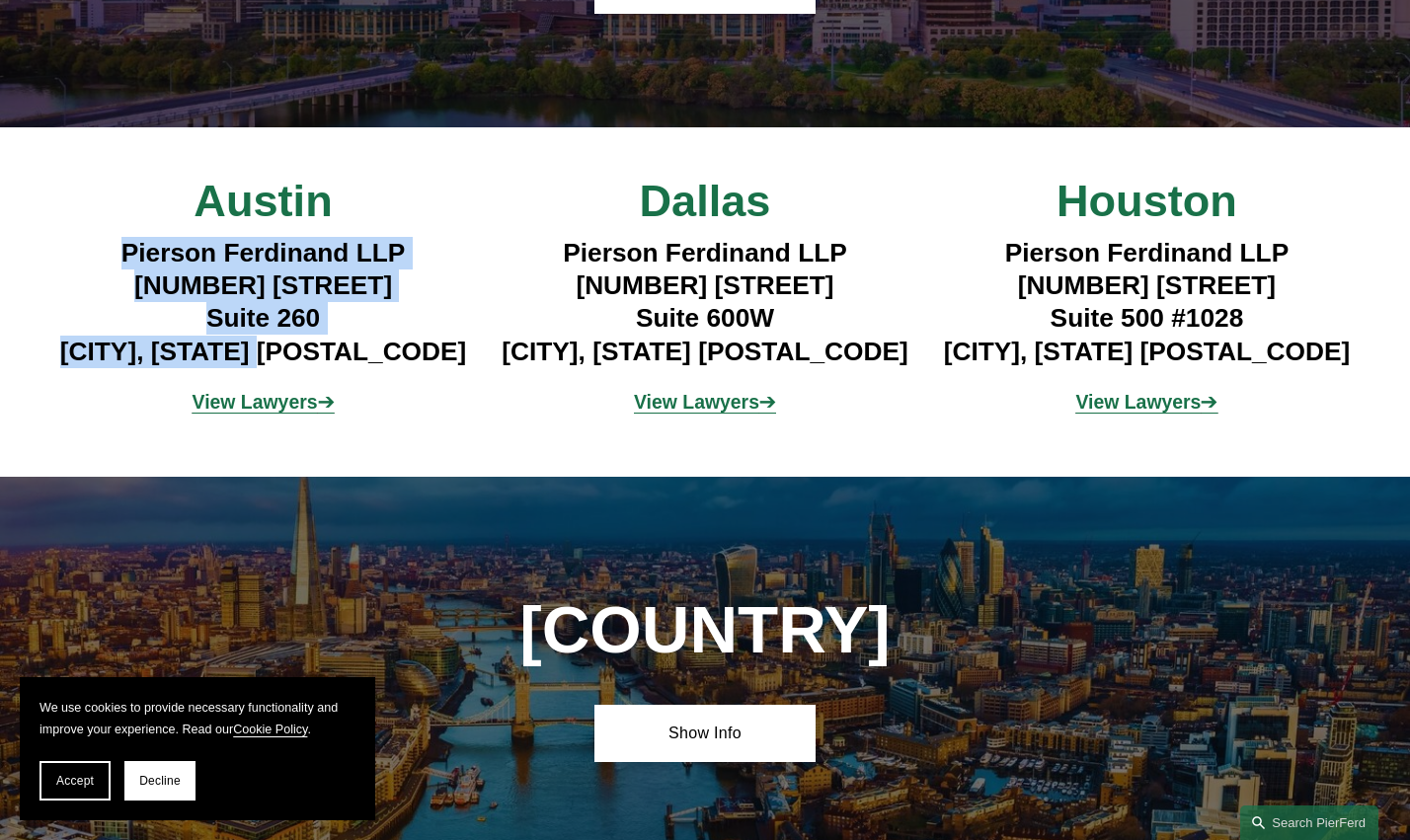 drag, startPoint x: 397, startPoint y: 431, endPoint x: 121, endPoint y: 327, distance: 294.9441 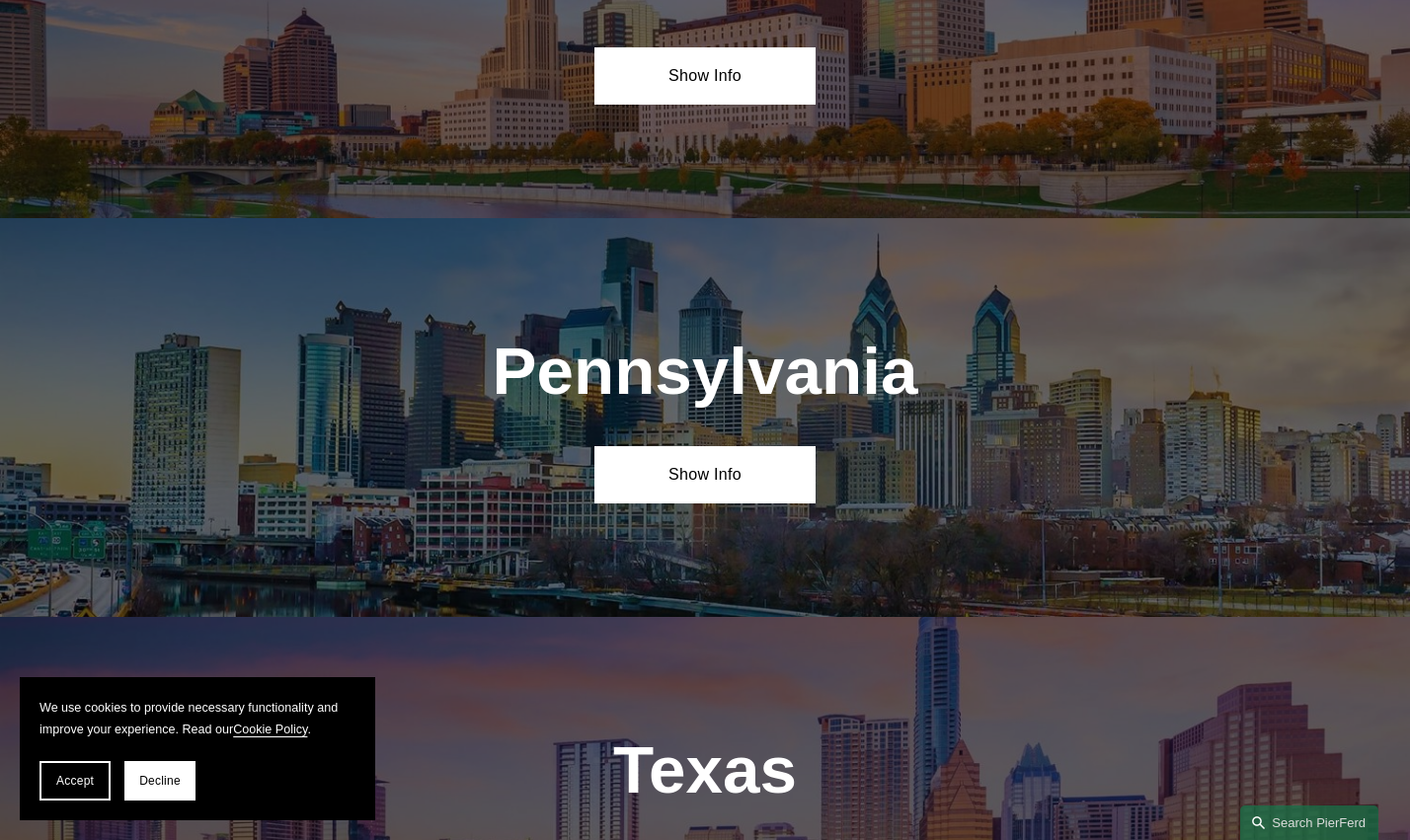 scroll, scrollTop: 5299, scrollLeft: 0, axis: vertical 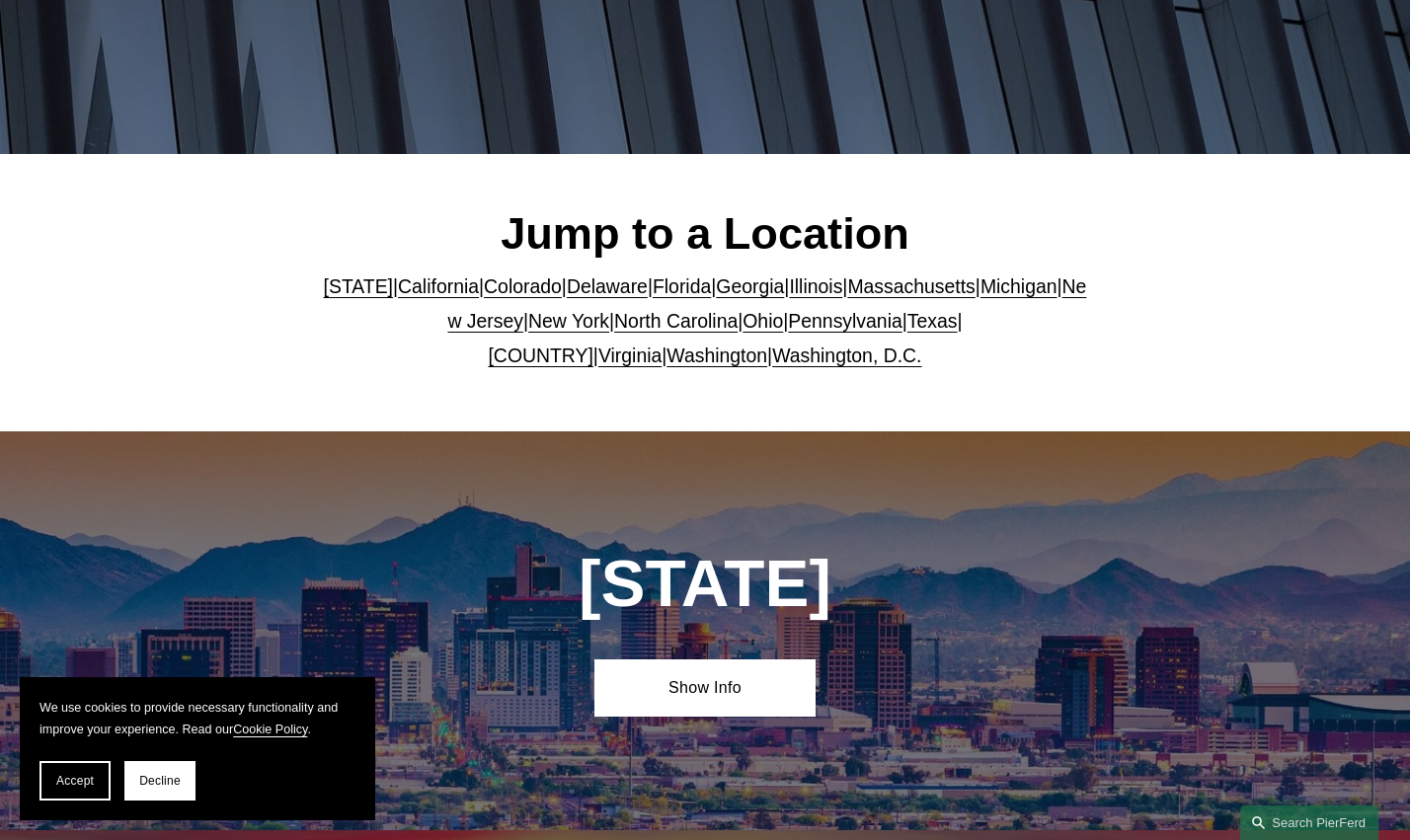 click on "[STATE]" at bounding box center (358, 286) 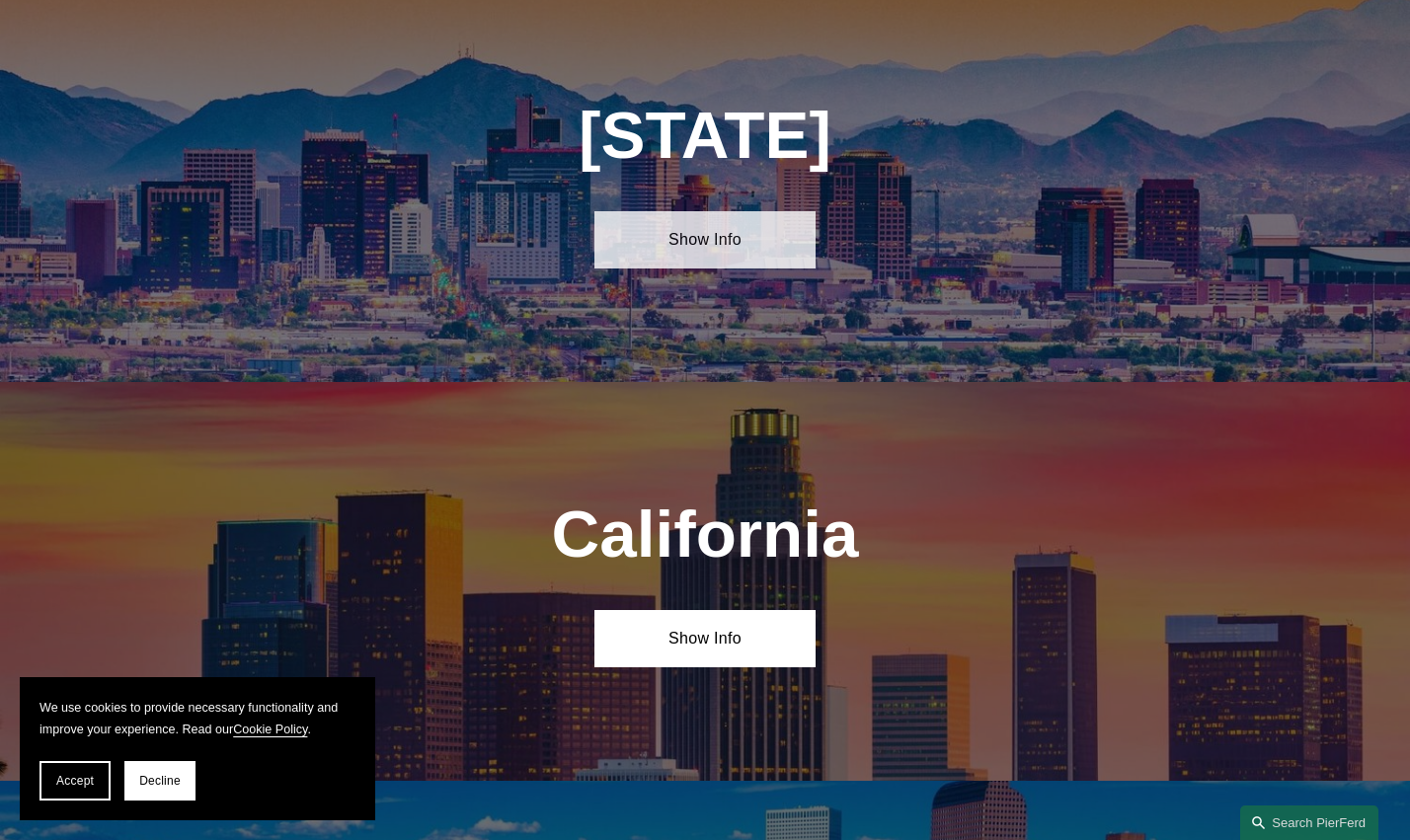 click on "Show Info" at bounding box center (705, 240) 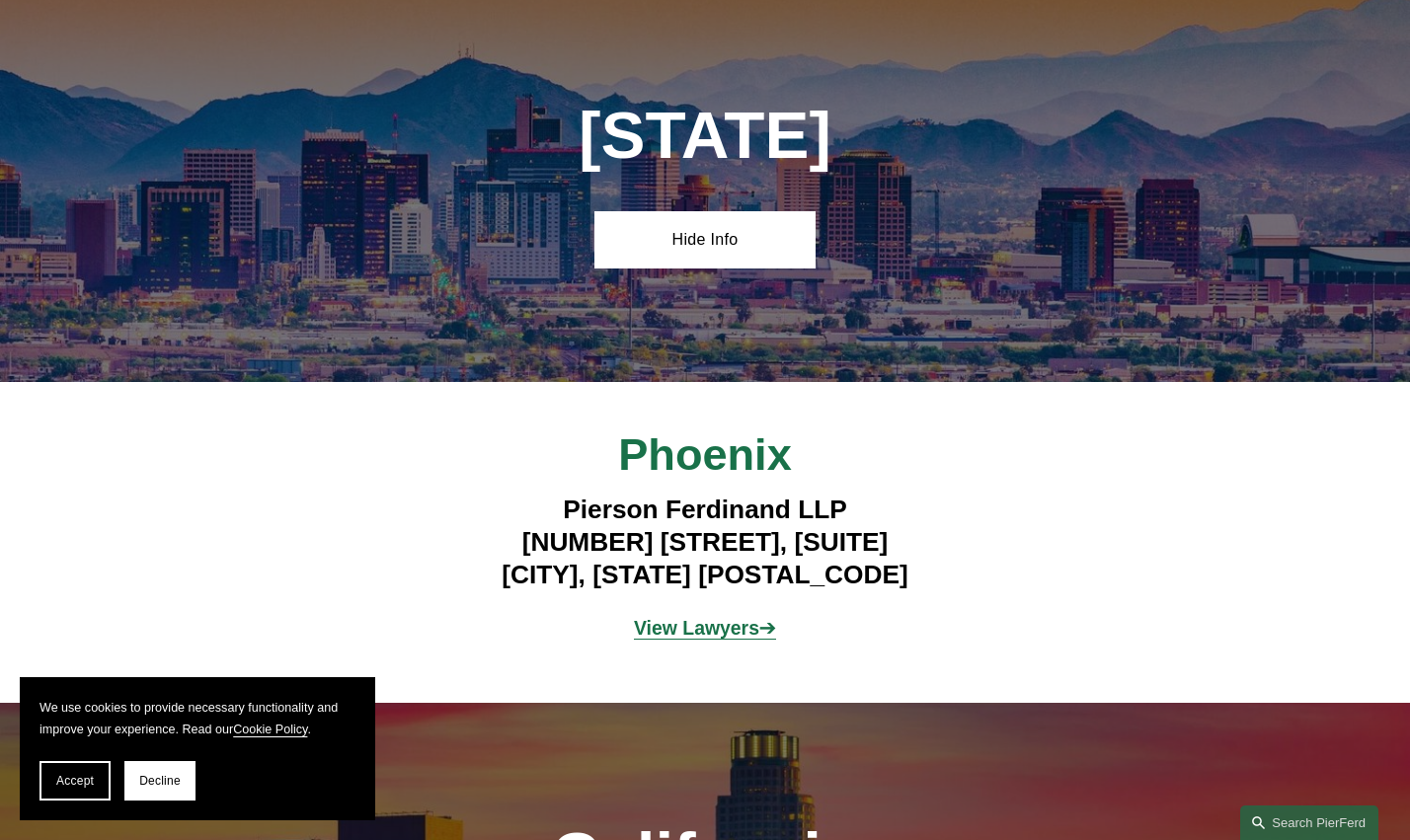 click on "View Lawyers" at bounding box center [696, 628] 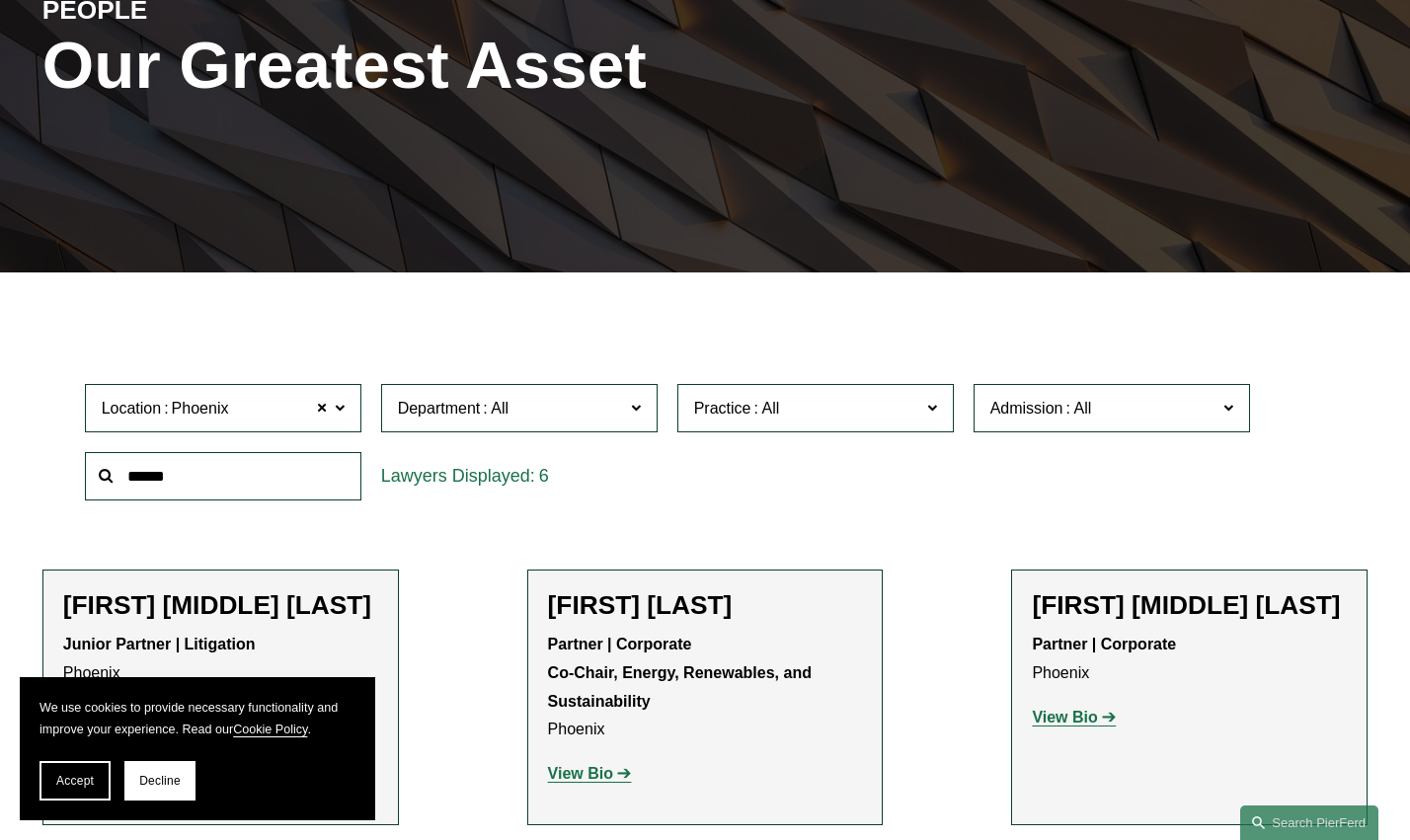 scroll, scrollTop: 0, scrollLeft: 0, axis: both 